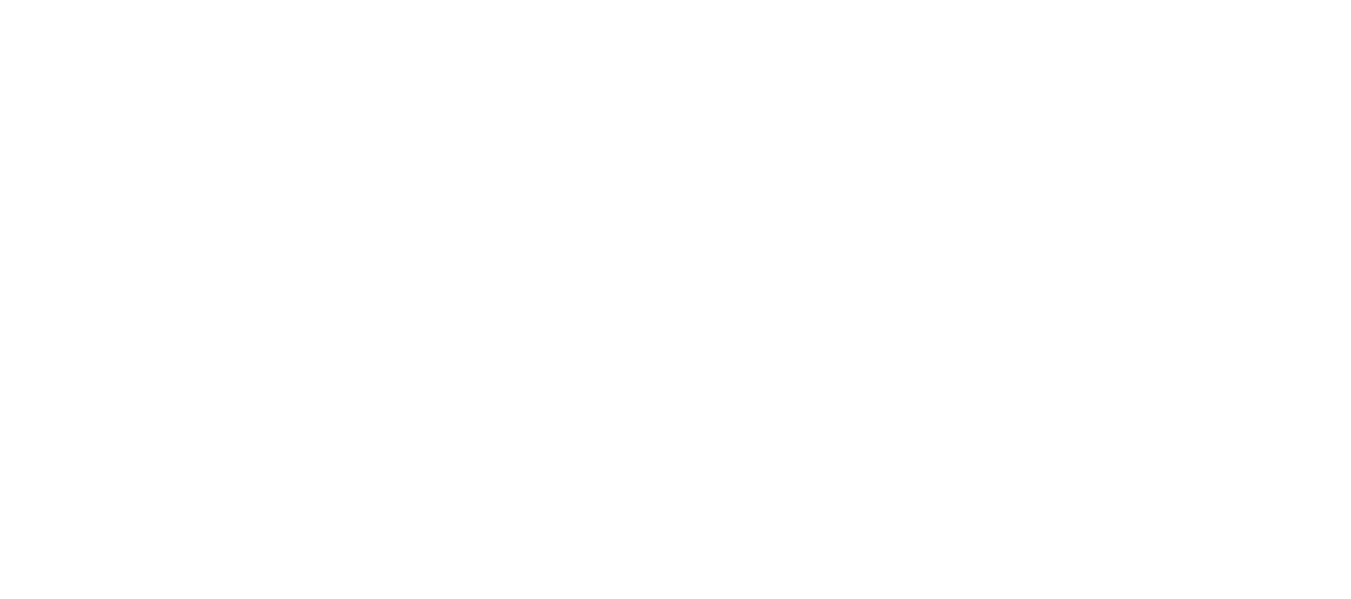 scroll, scrollTop: 0, scrollLeft: 0, axis: both 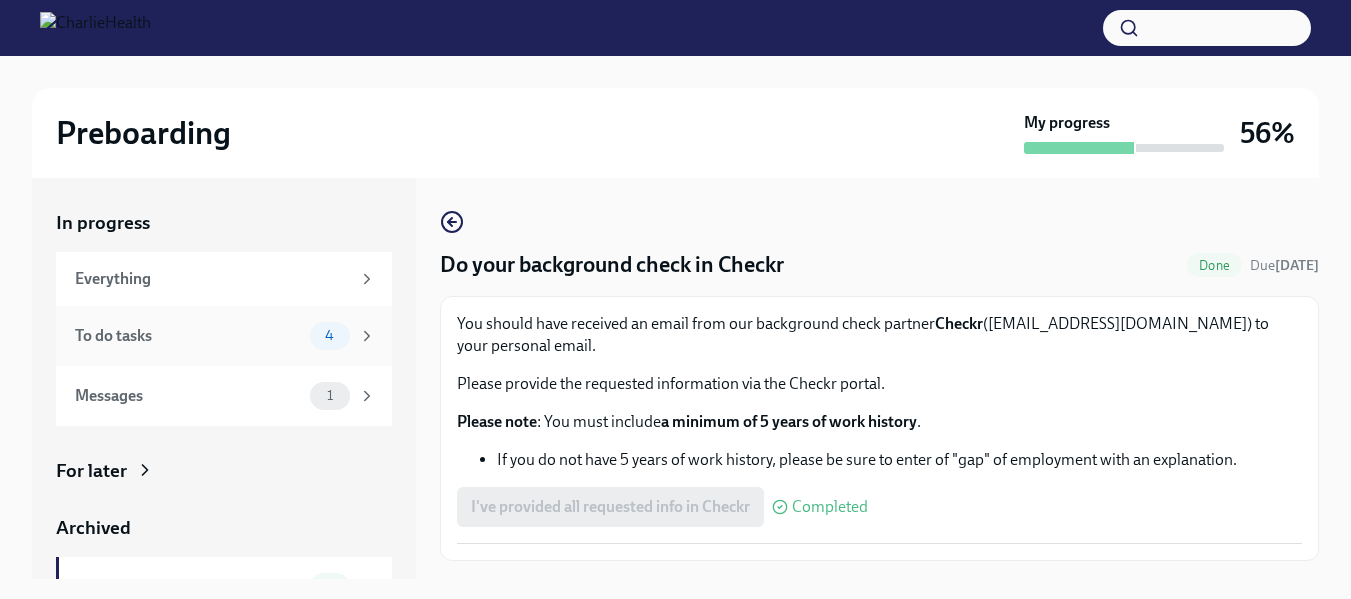 click on "To do tasks" at bounding box center [188, 336] 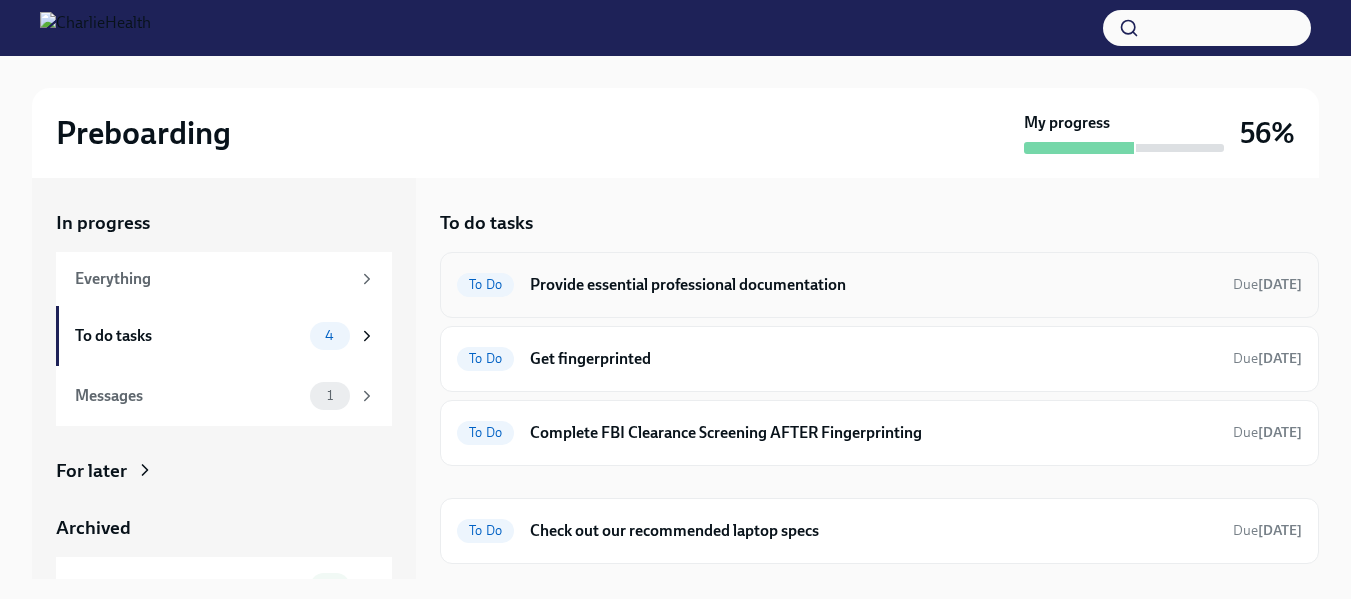 click on "Provide essential professional documentation" at bounding box center [873, 285] 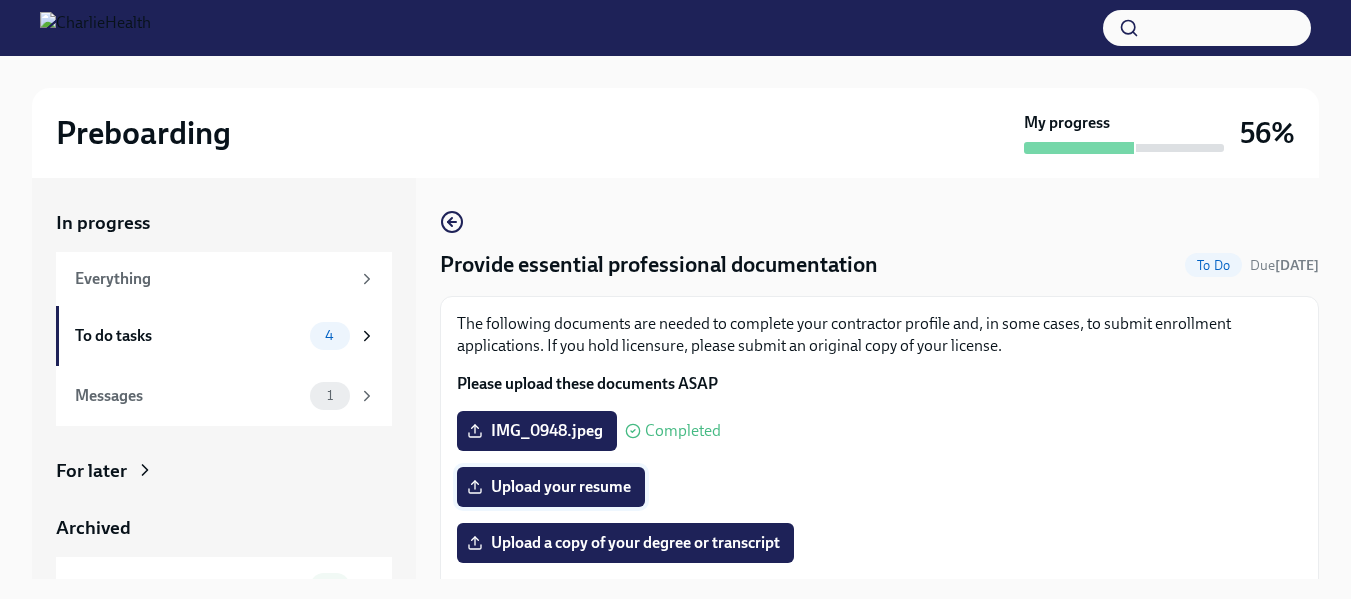 click on "Upload your resume" at bounding box center (551, 487) 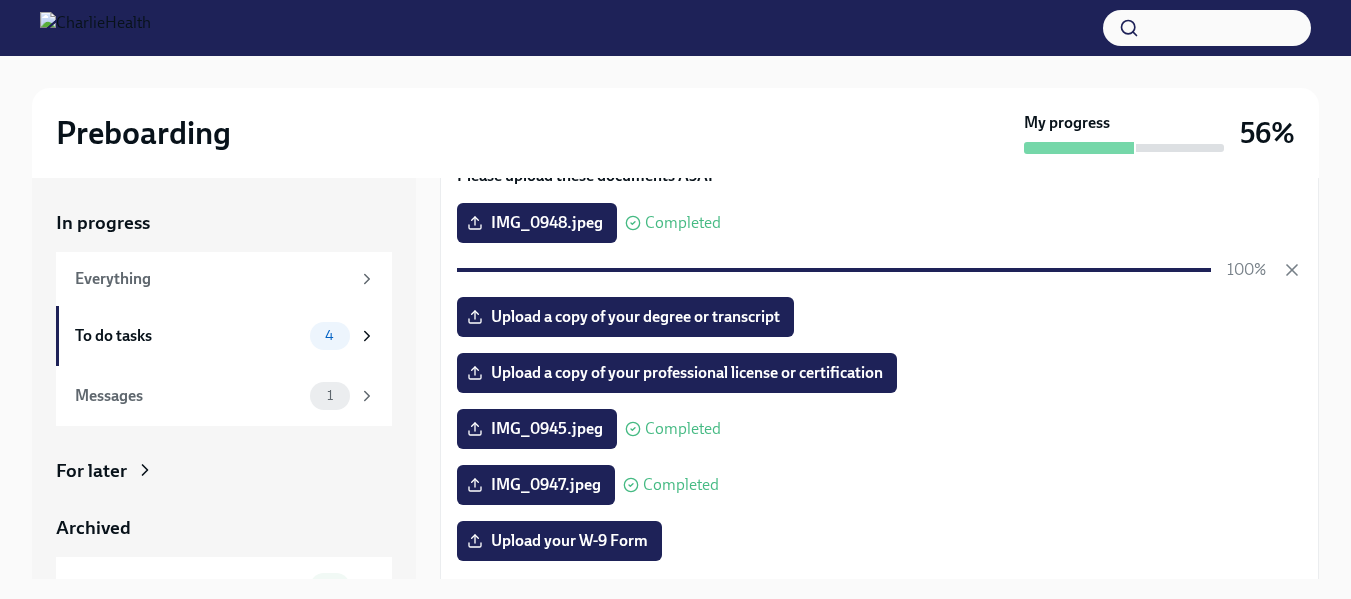 scroll, scrollTop: 215, scrollLeft: 0, axis: vertical 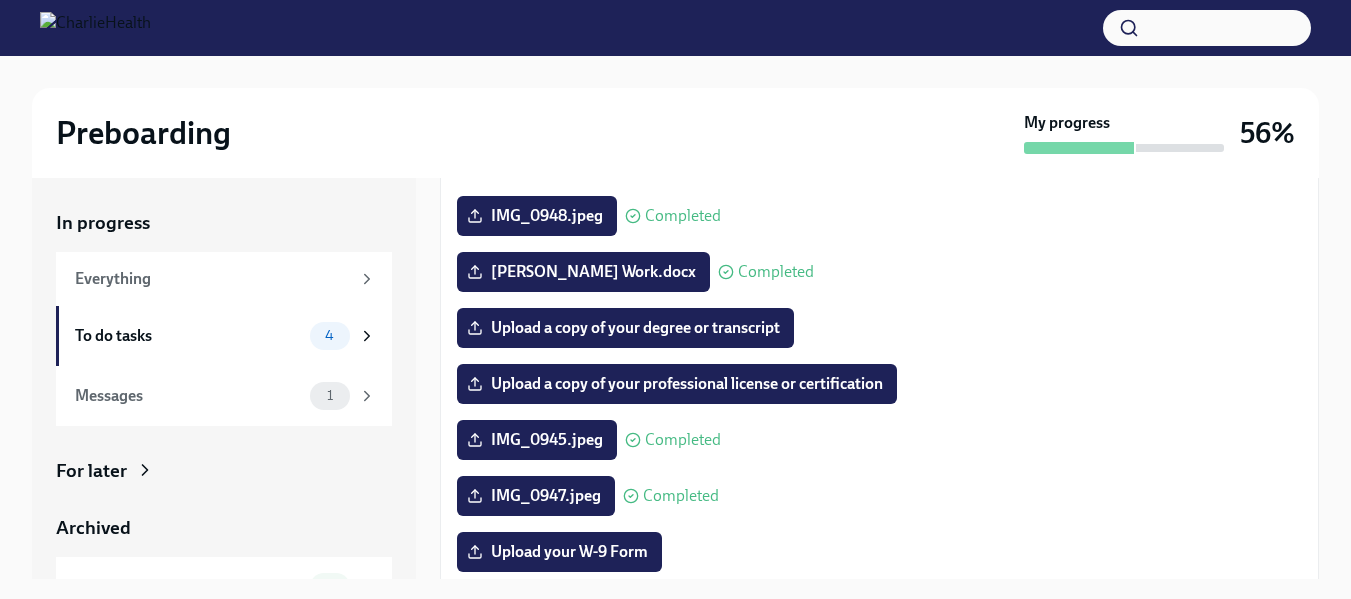click on "[PERSON_NAME] Work.docx Completed" at bounding box center (879, 272) 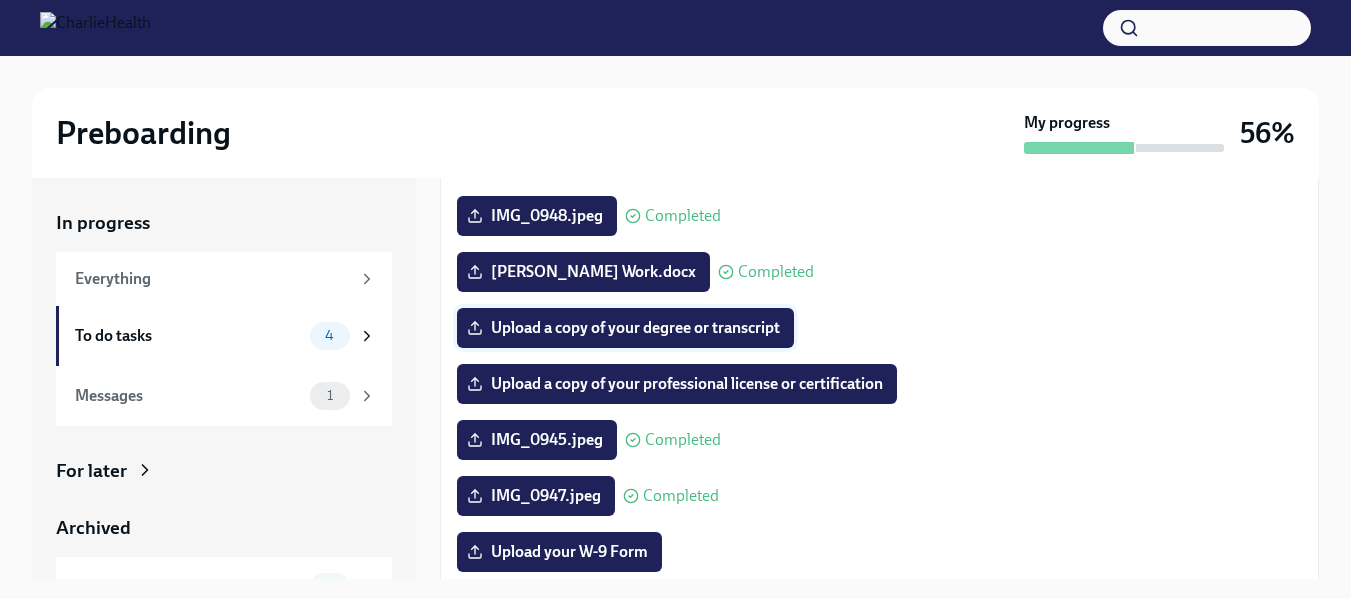 click on "Upload a copy of your degree or transcript" at bounding box center [625, 328] 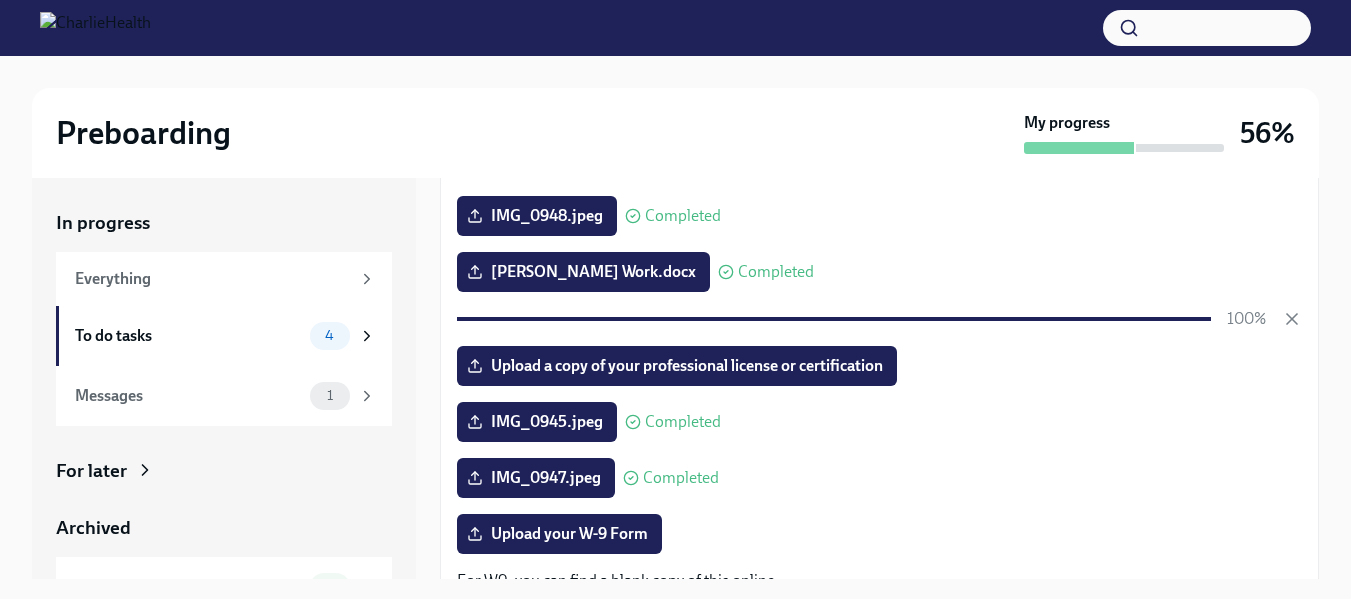 scroll, scrollTop: 36, scrollLeft: 0, axis: vertical 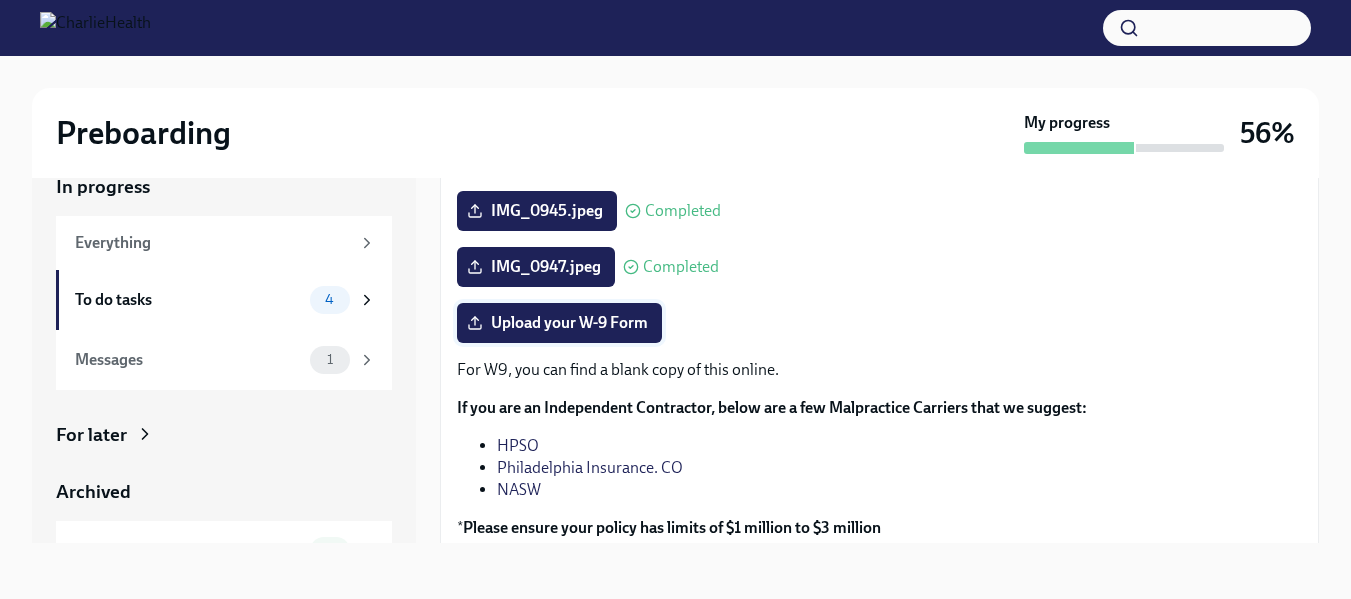 click on "Upload your W-9 Form" at bounding box center (559, 323) 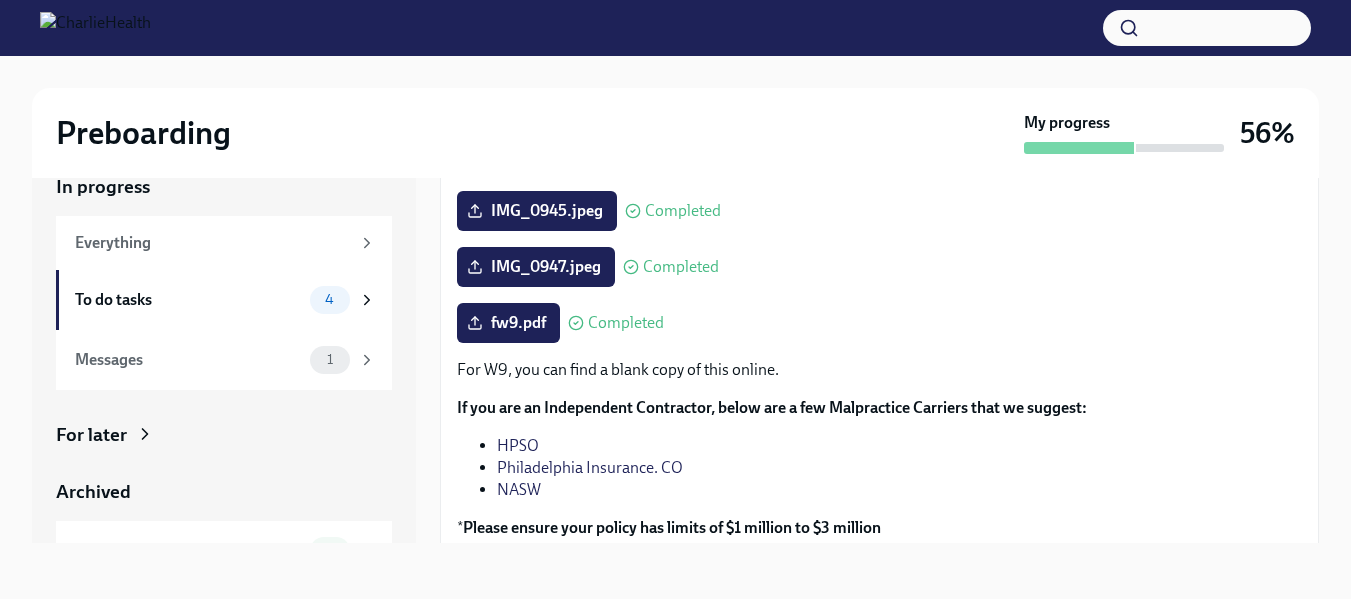 drag, startPoint x: 1274, startPoint y: 302, endPoint x: 817, endPoint y: 320, distance: 457.35434 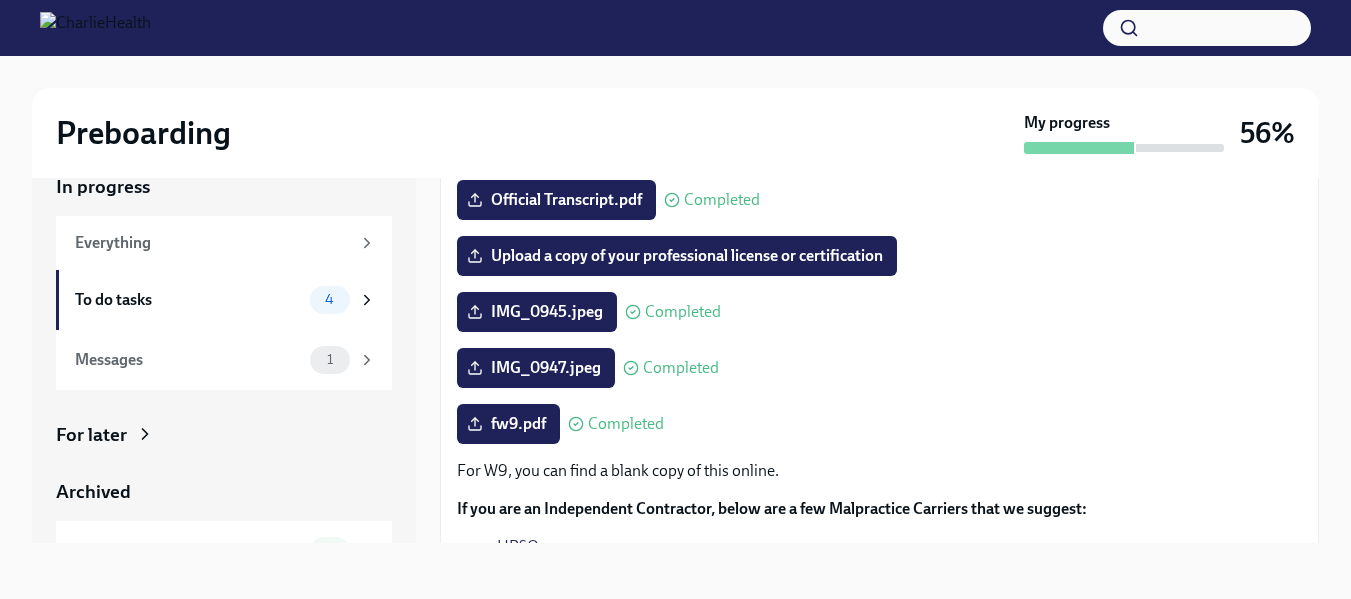 scroll, scrollTop: 502, scrollLeft: 0, axis: vertical 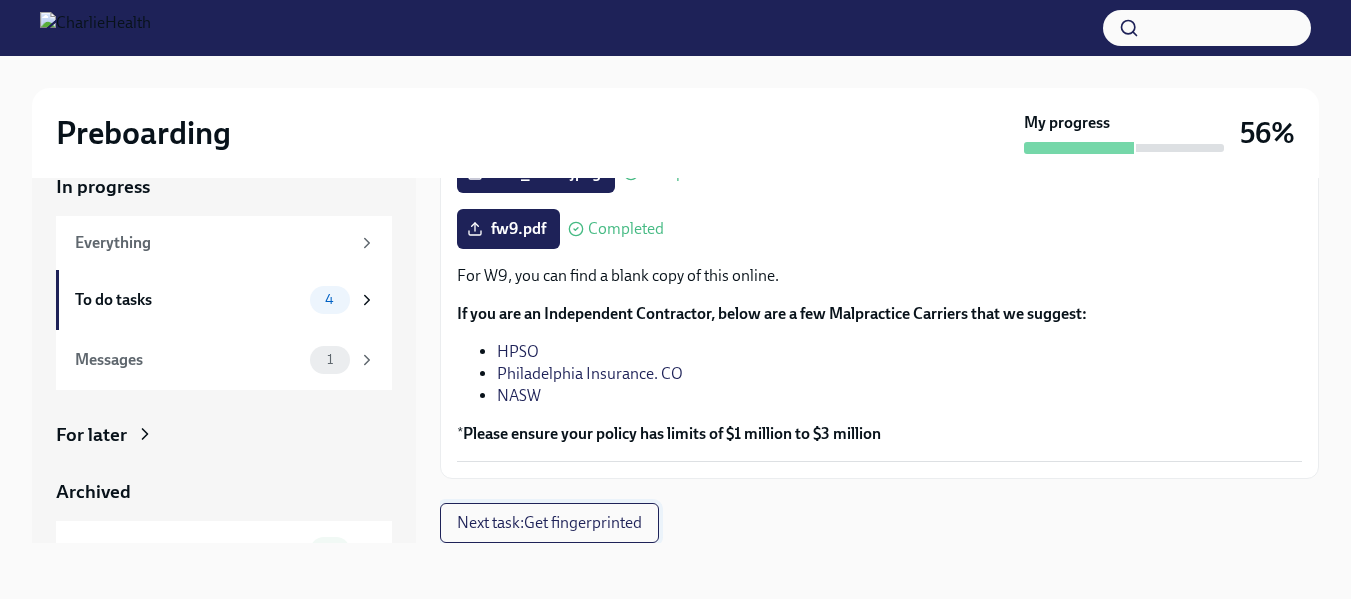 click on "Next task :  Get fingerprinted" at bounding box center (549, 523) 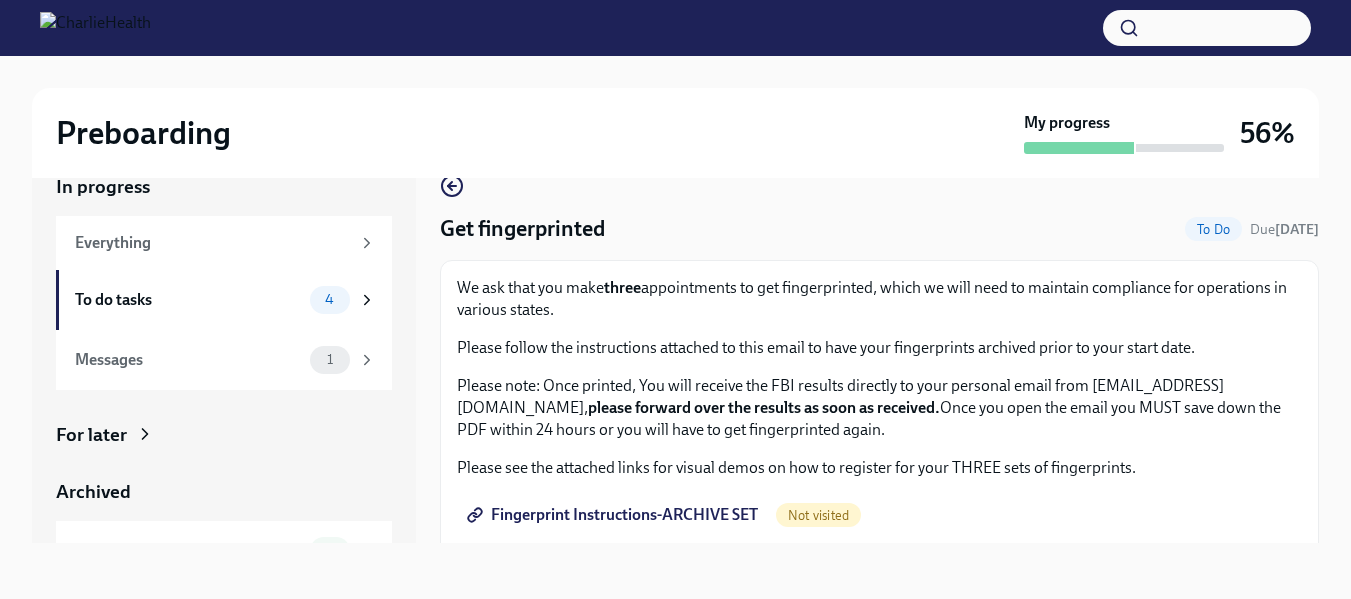 click on "Fingerprint Instructions-ARCHIVE SET" at bounding box center (614, 515) 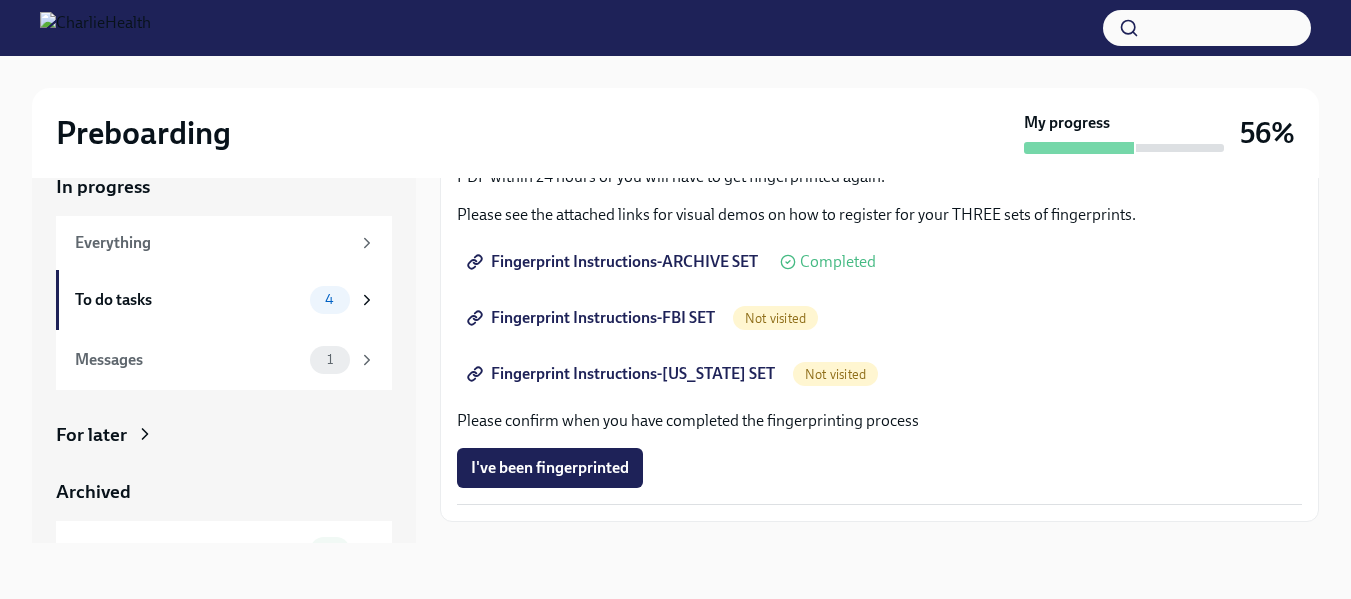scroll, scrollTop: 296, scrollLeft: 0, axis: vertical 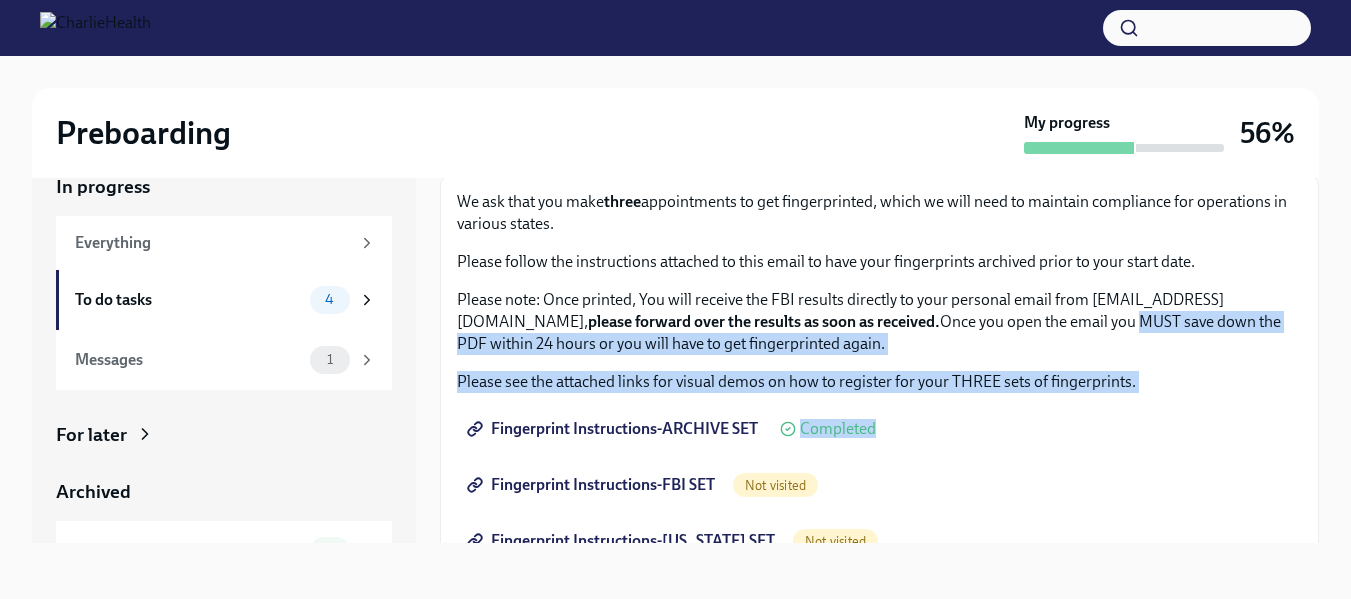 drag, startPoint x: 1319, startPoint y: 315, endPoint x: 1351, endPoint y: 451, distance: 139.71399 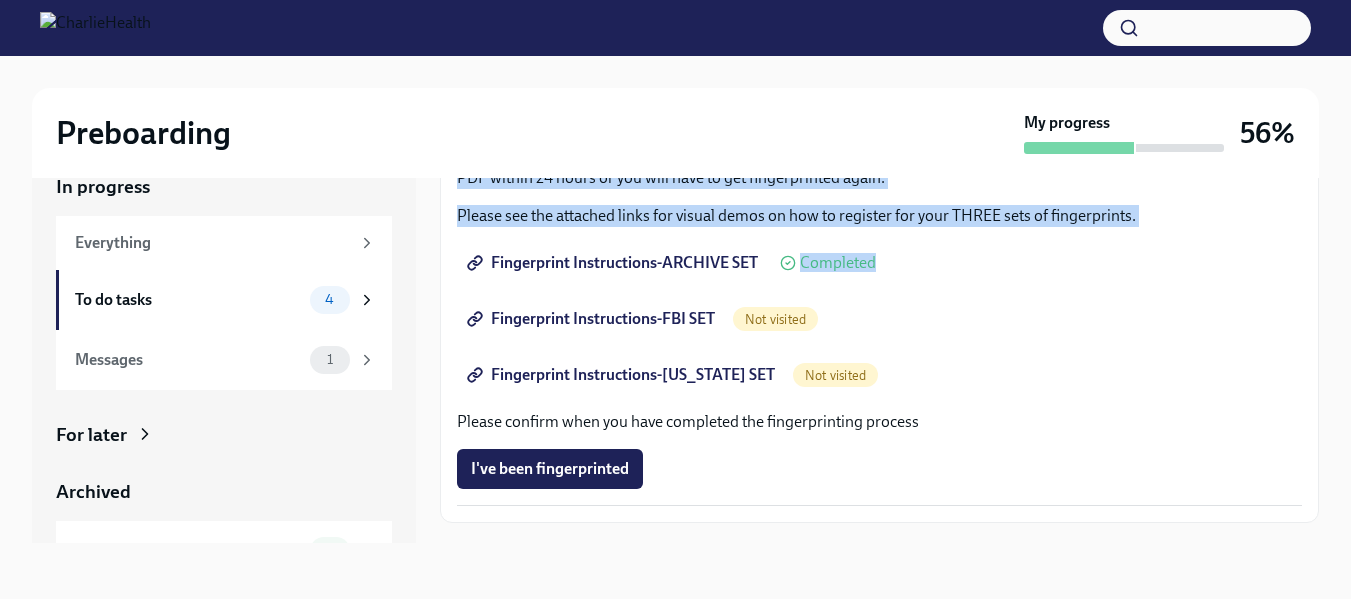 scroll, scrollTop: 254, scrollLeft: 0, axis: vertical 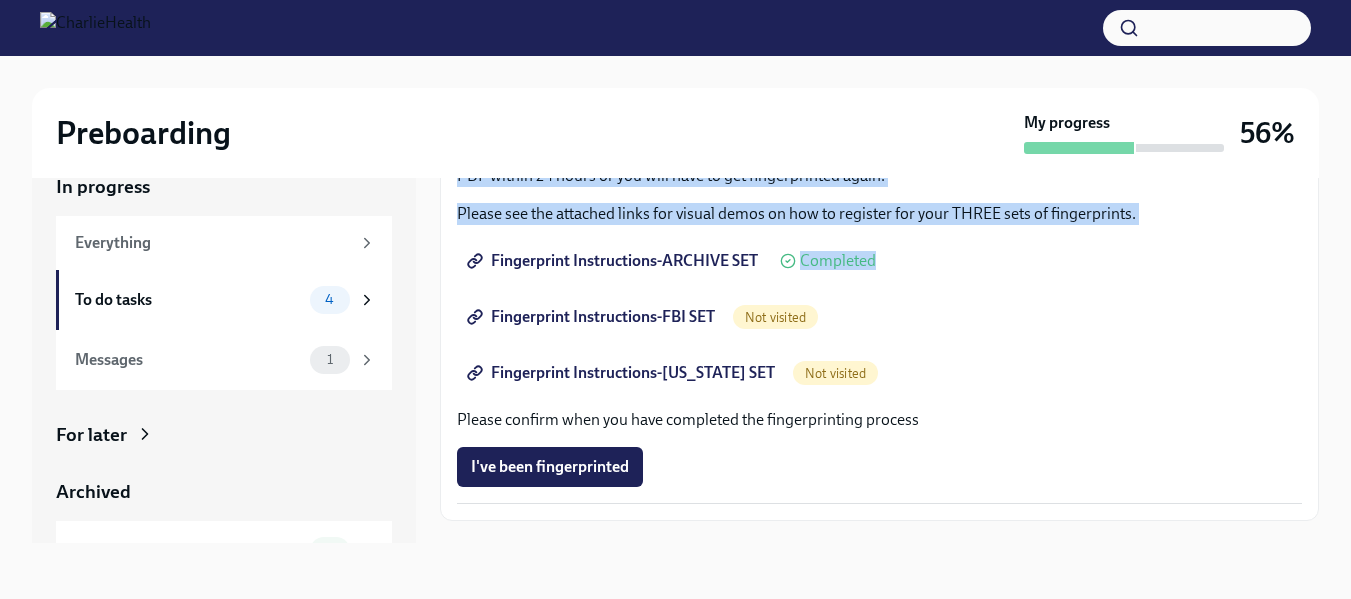 click on "Fingerprint Instructions-FBI SET" at bounding box center [593, 317] 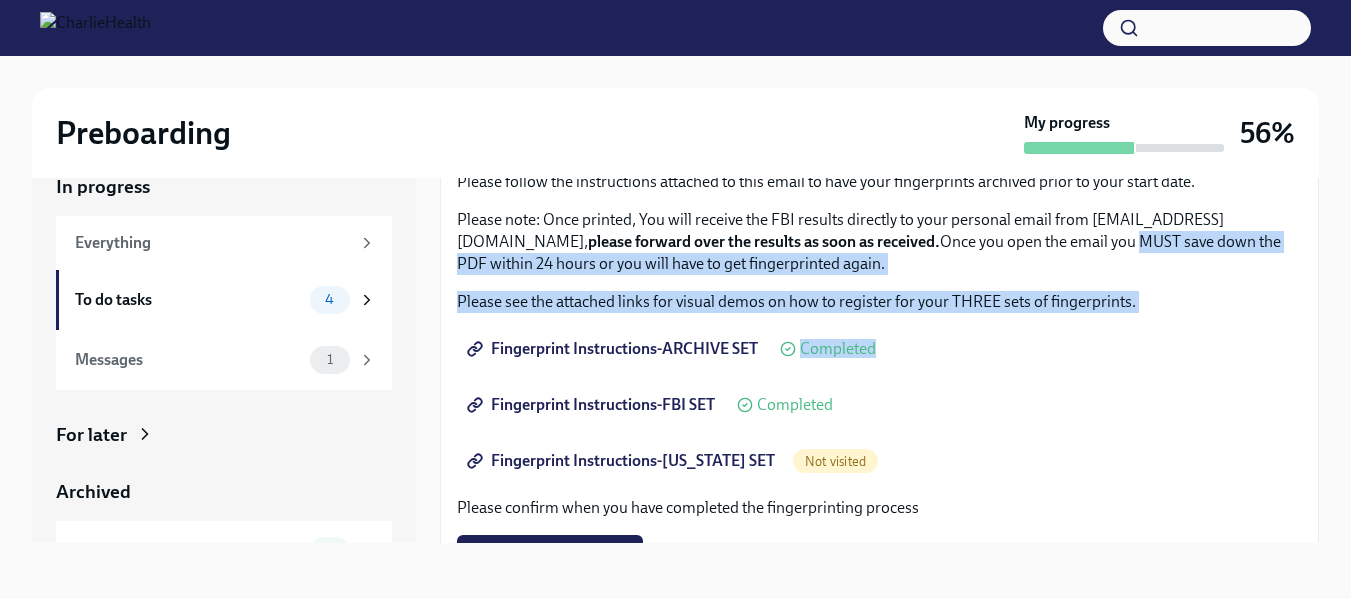 scroll, scrollTop: 118, scrollLeft: 0, axis: vertical 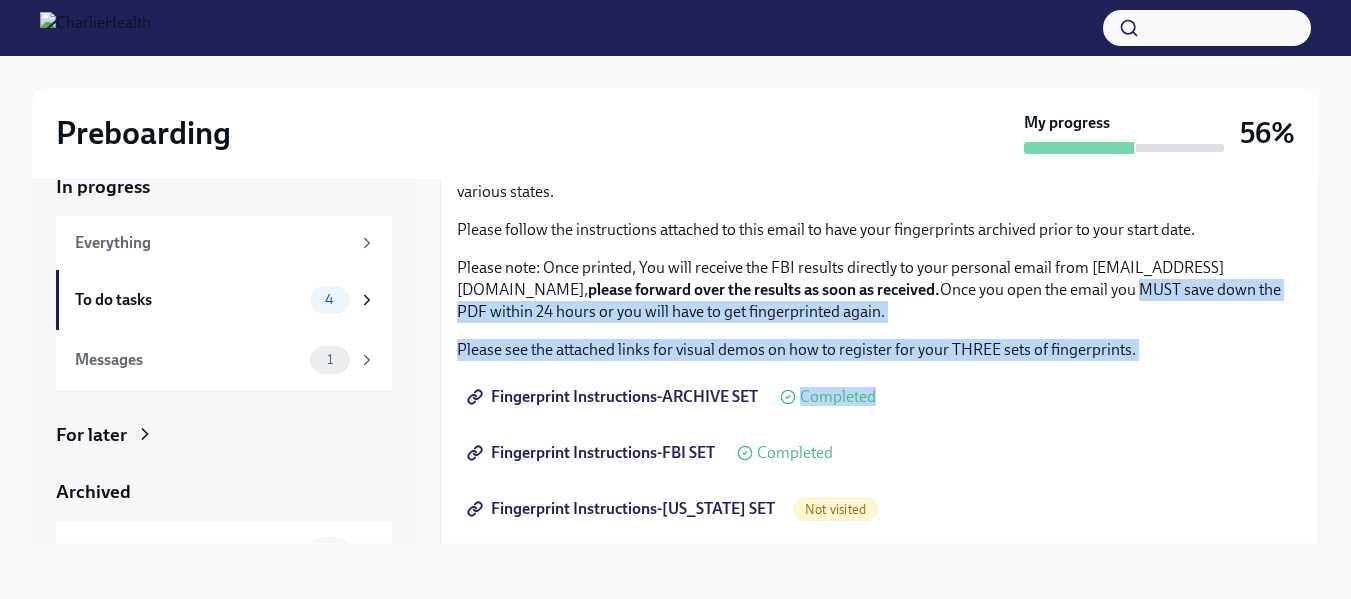 click on "Fingerprint Instructions-FBI SET" at bounding box center [593, 453] 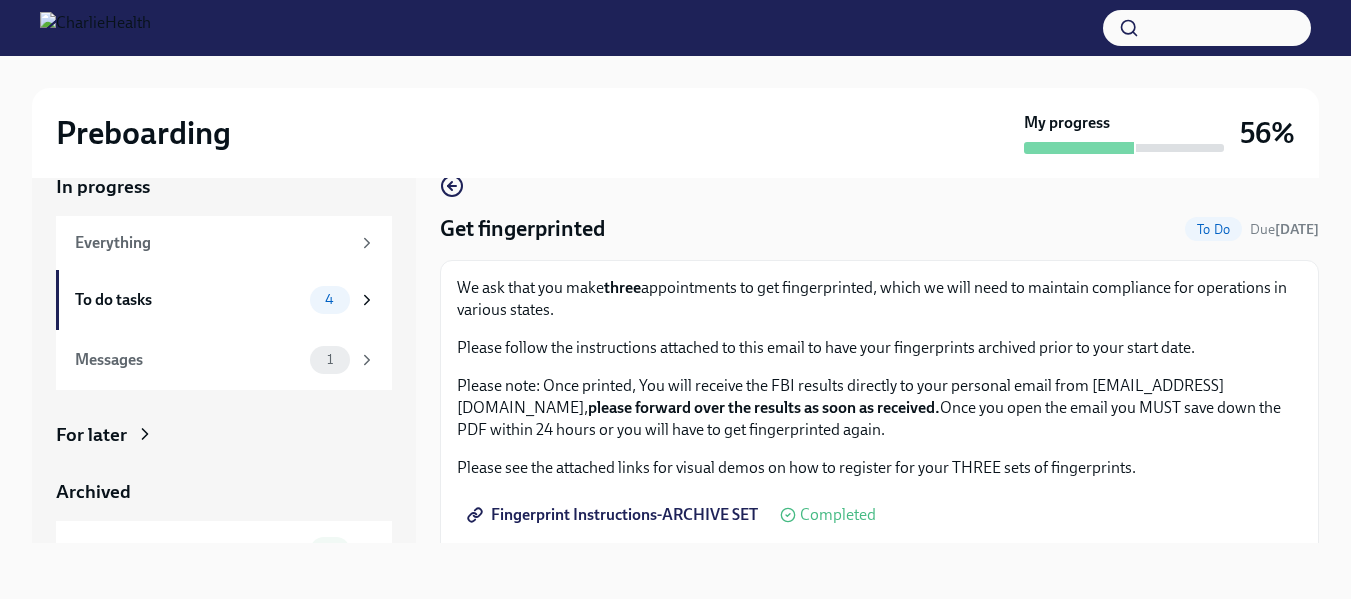 click on "Please follow the instructions attached to this email to have your fingerprints archived prior to your start date." at bounding box center [879, 348] 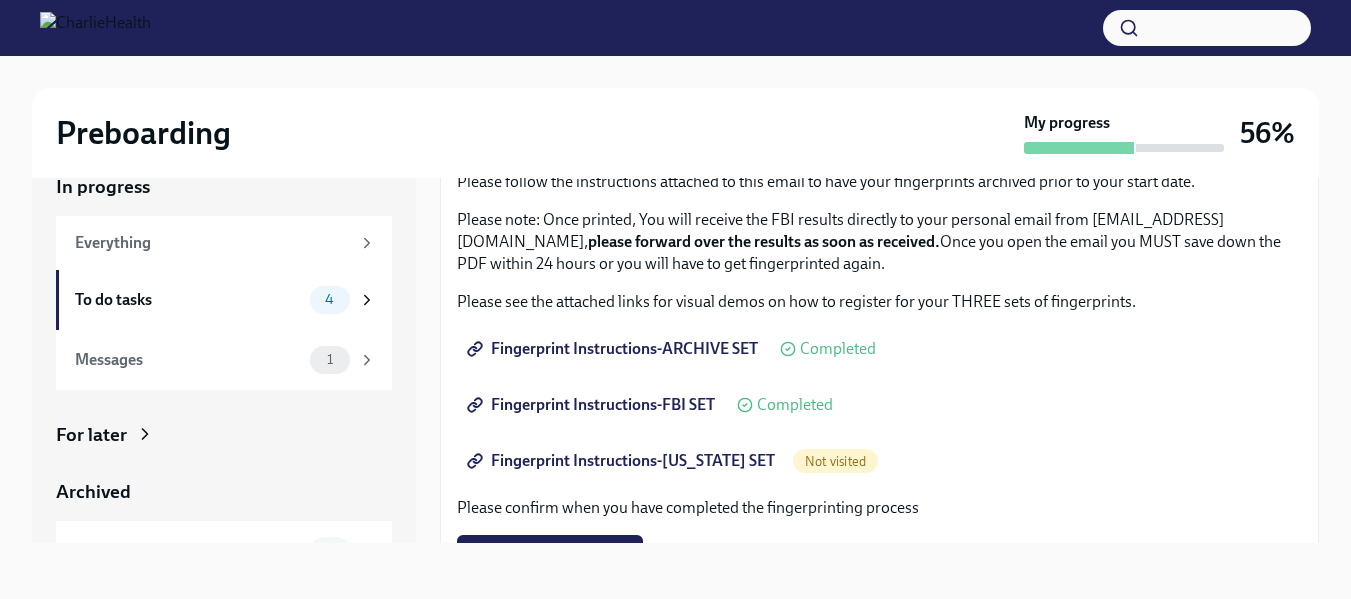 scroll, scrollTop: 296, scrollLeft: 0, axis: vertical 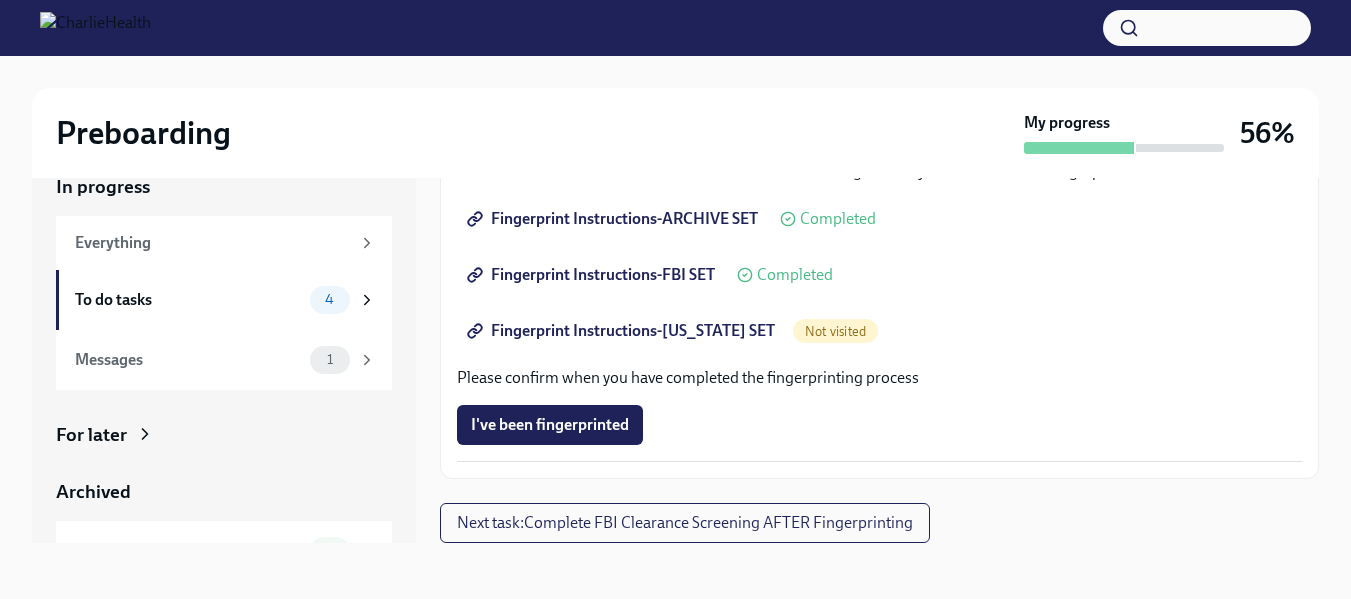 click on "Fingerprint Instructions-[US_STATE] SET" at bounding box center (623, 331) 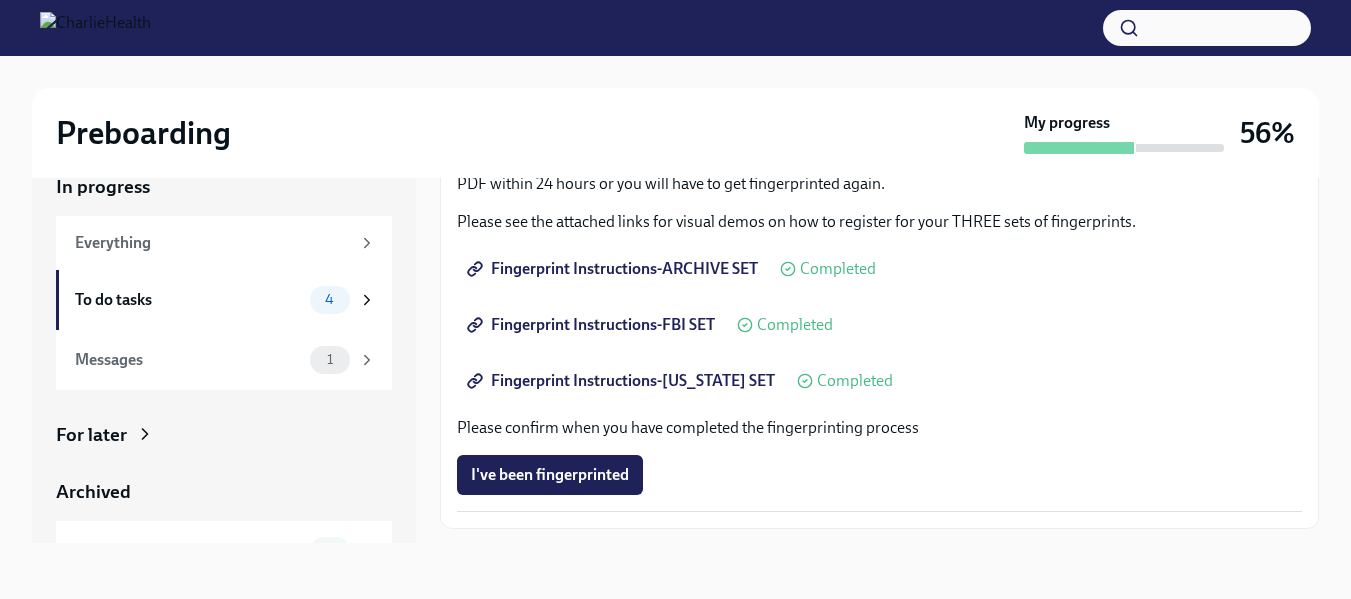 scroll, scrollTop: 0, scrollLeft: 0, axis: both 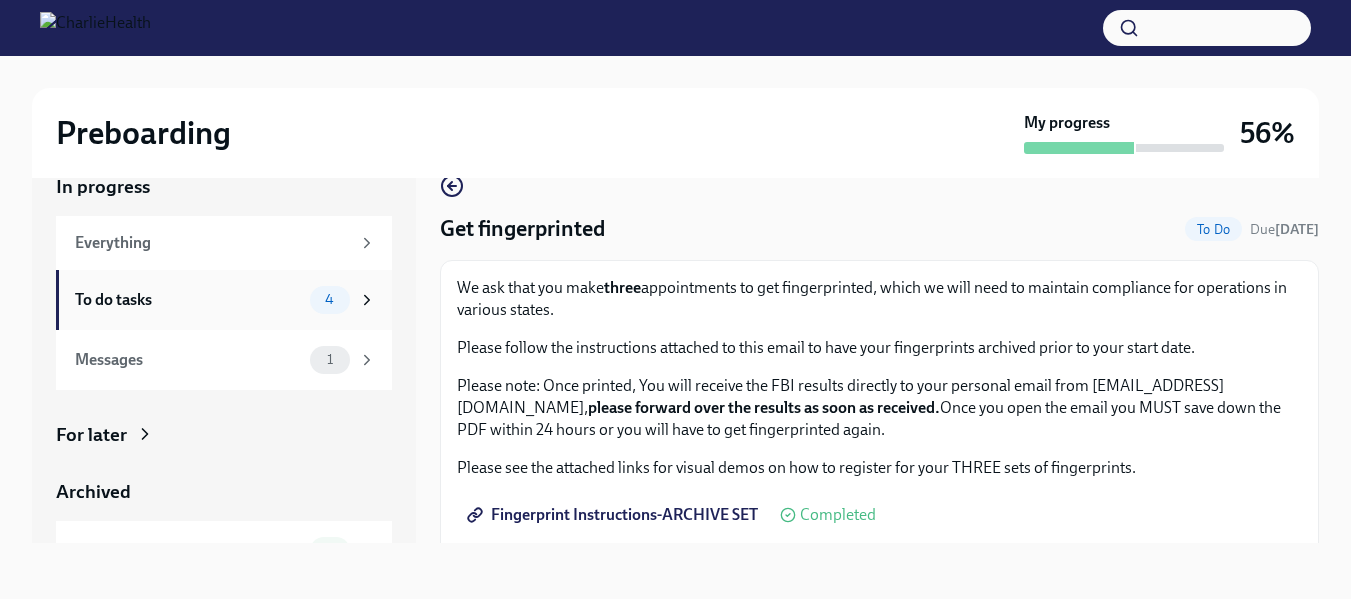 click 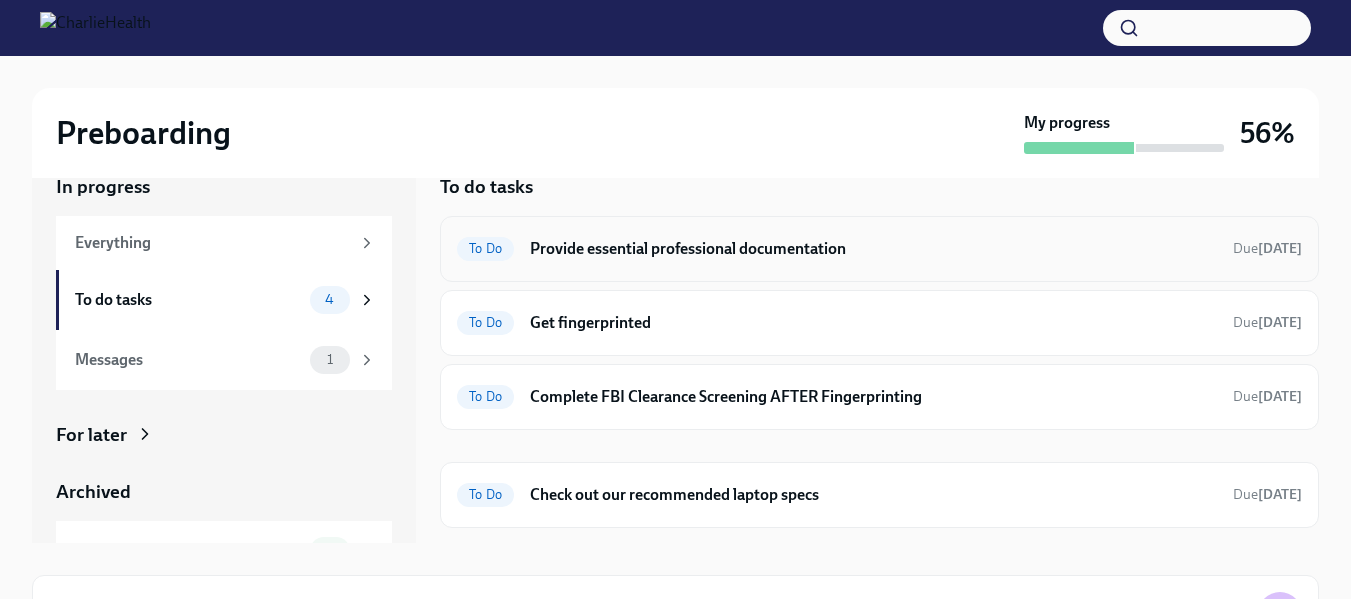 click on "Provide essential professional documentation" at bounding box center [873, 249] 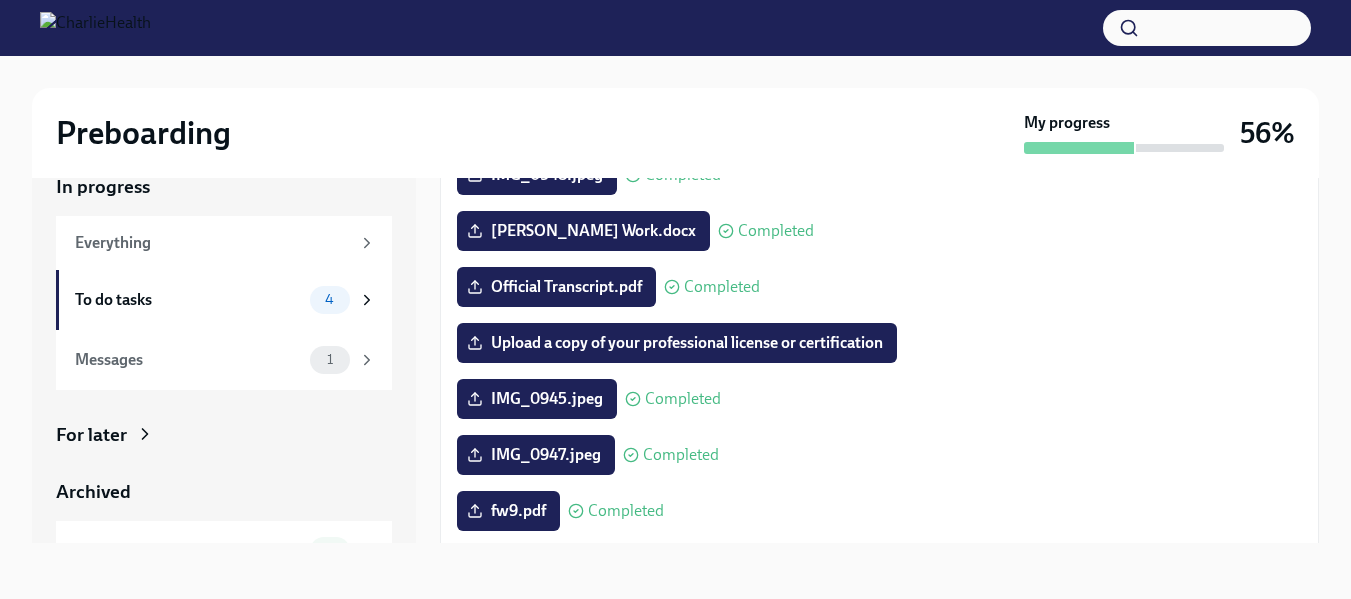 scroll, scrollTop: 218, scrollLeft: 0, axis: vertical 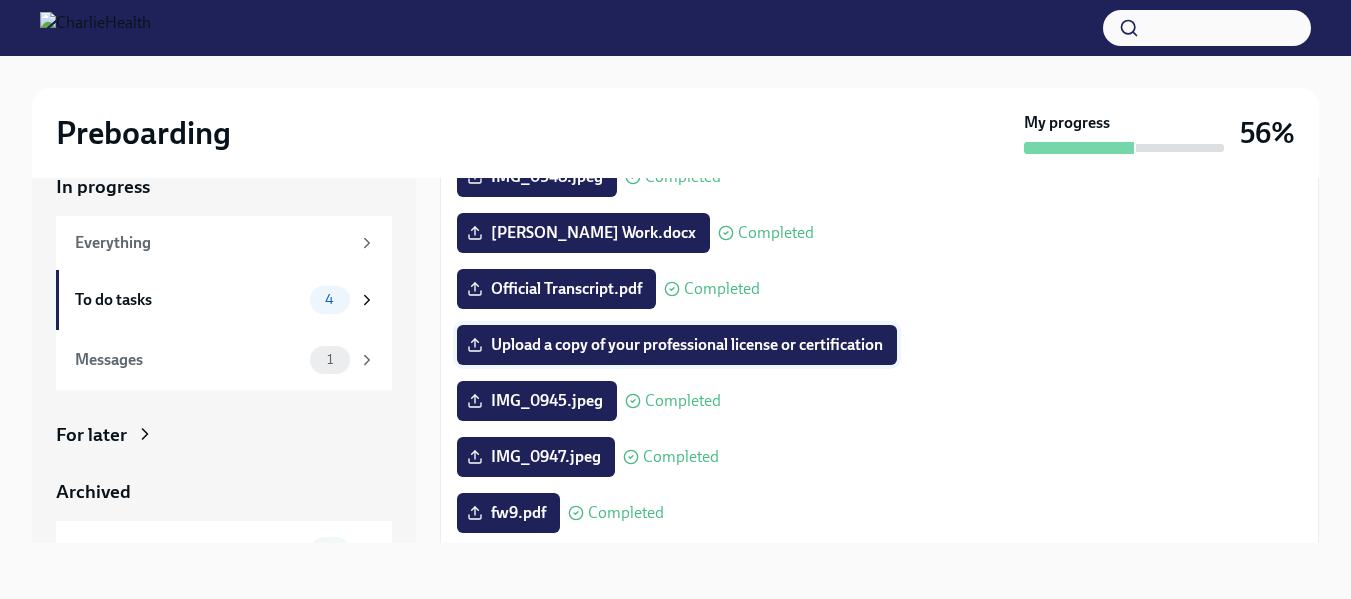 click on "Upload a copy of your professional license or certification" at bounding box center (677, 345) 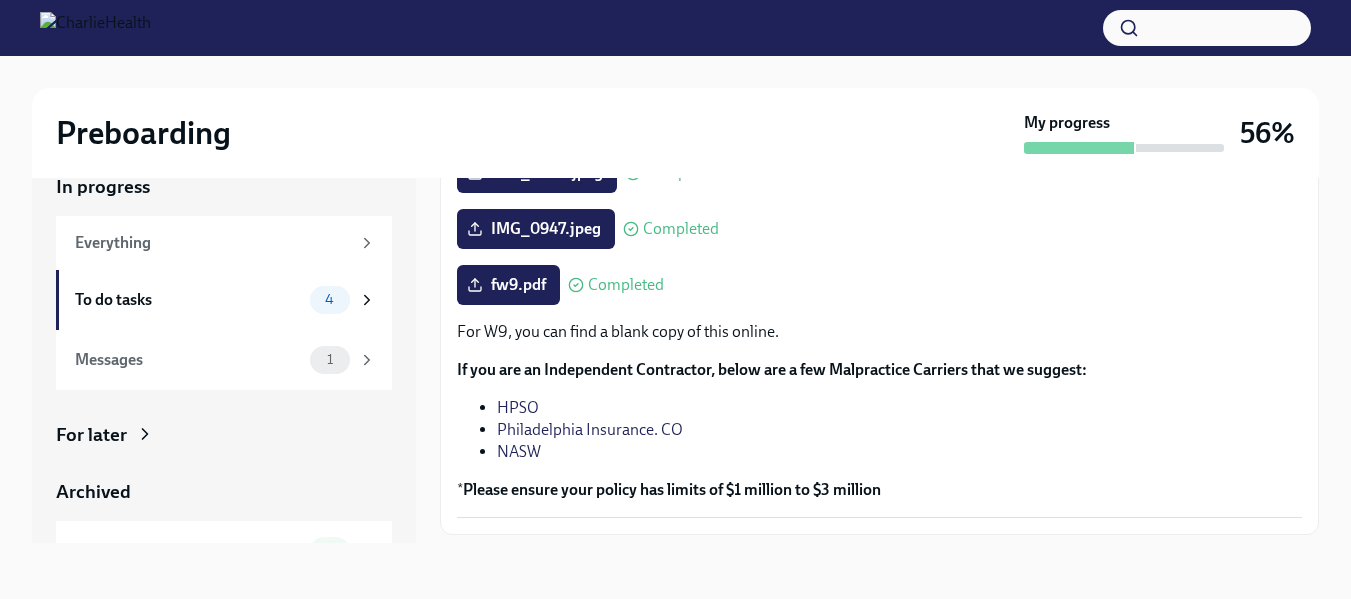 scroll, scrollTop: 484, scrollLeft: 0, axis: vertical 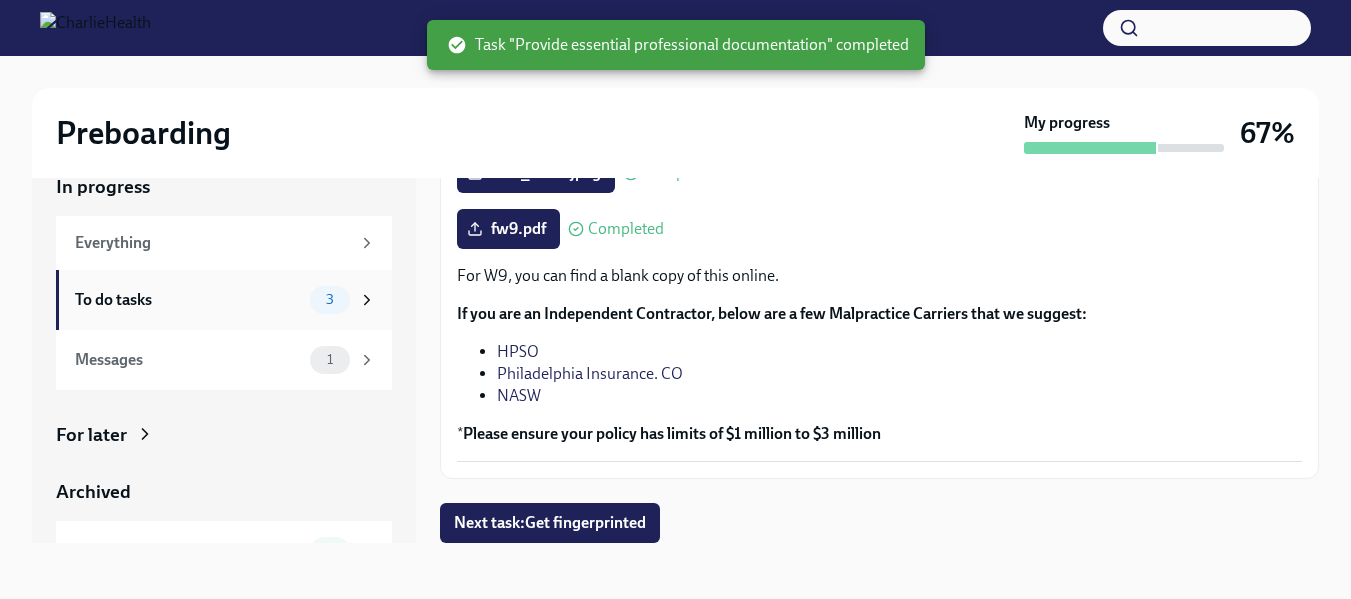 click 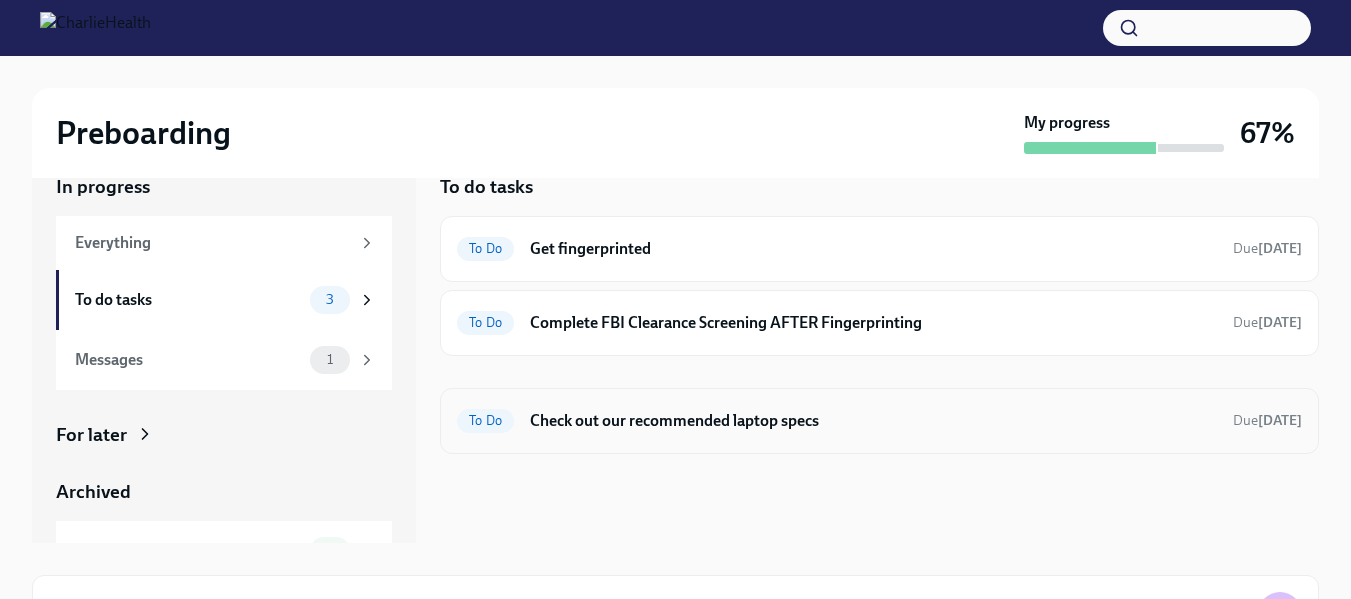 click on "Check out our recommended laptop specs" at bounding box center [873, 421] 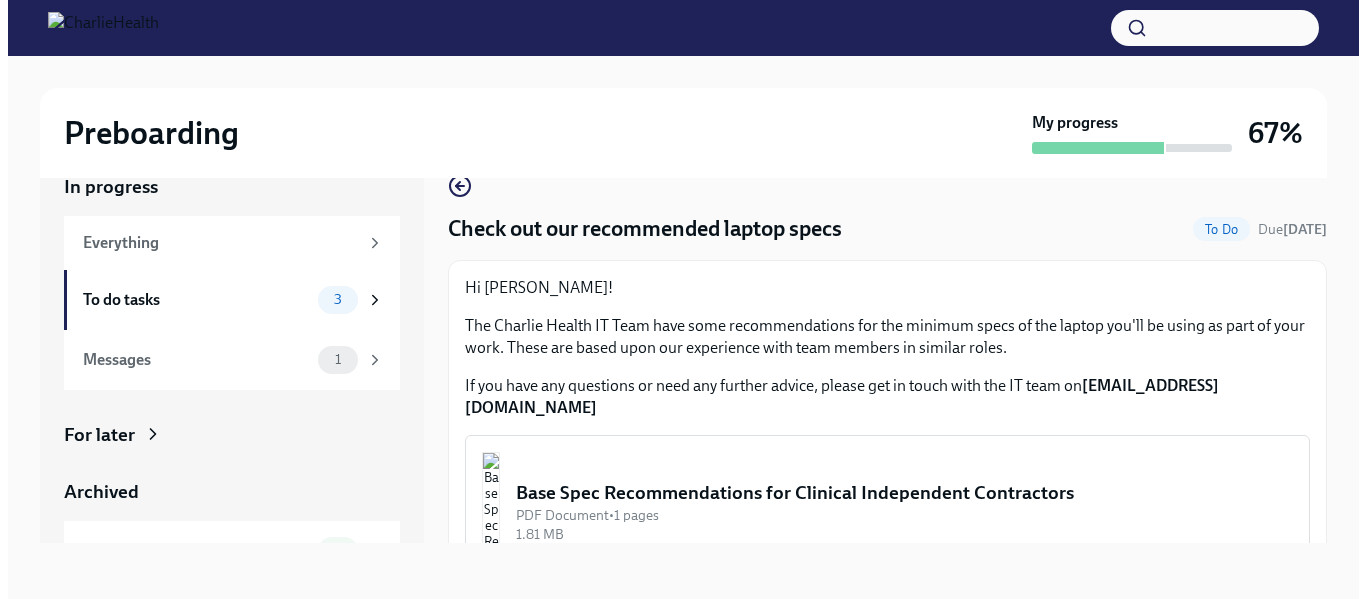 scroll, scrollTop: 105, scrollLeft: 0, axis: vertical 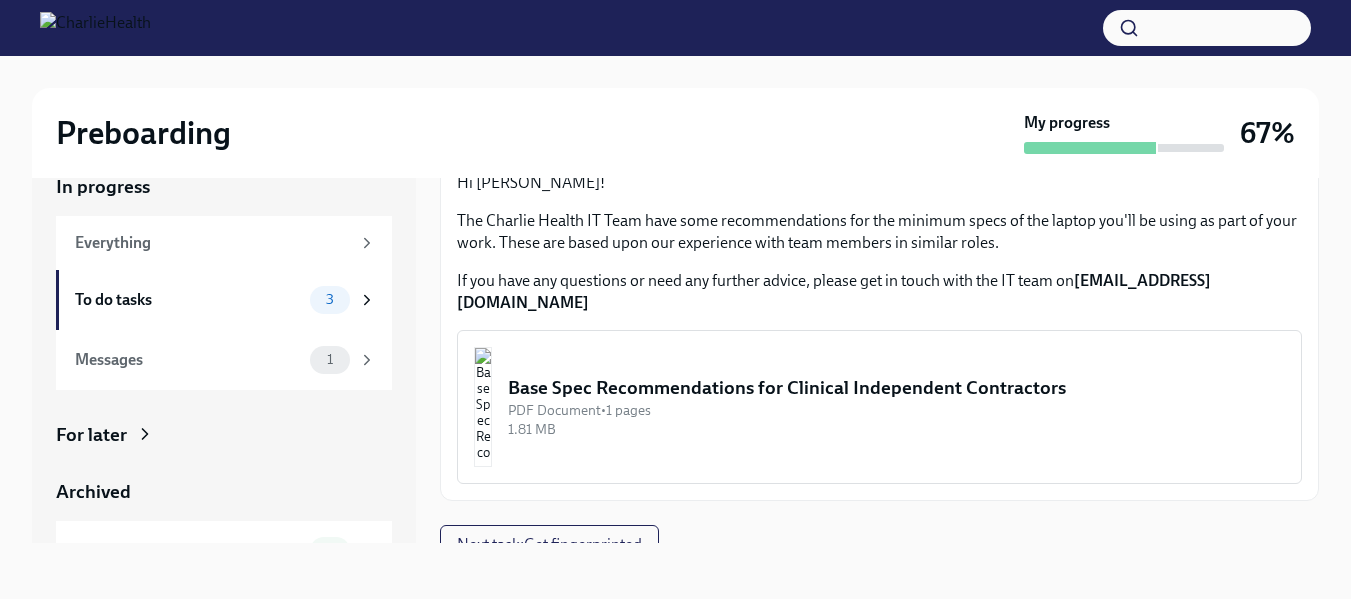 click at bounding box center [483, 407] 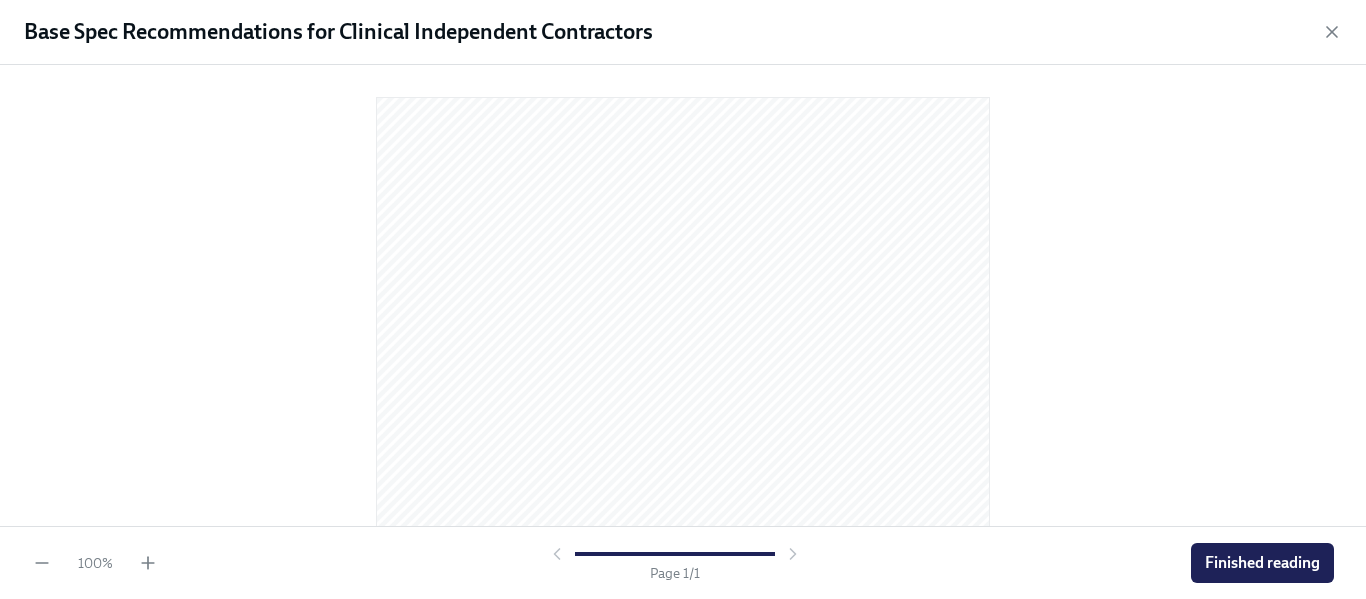 click at bounding box center [683, 291] 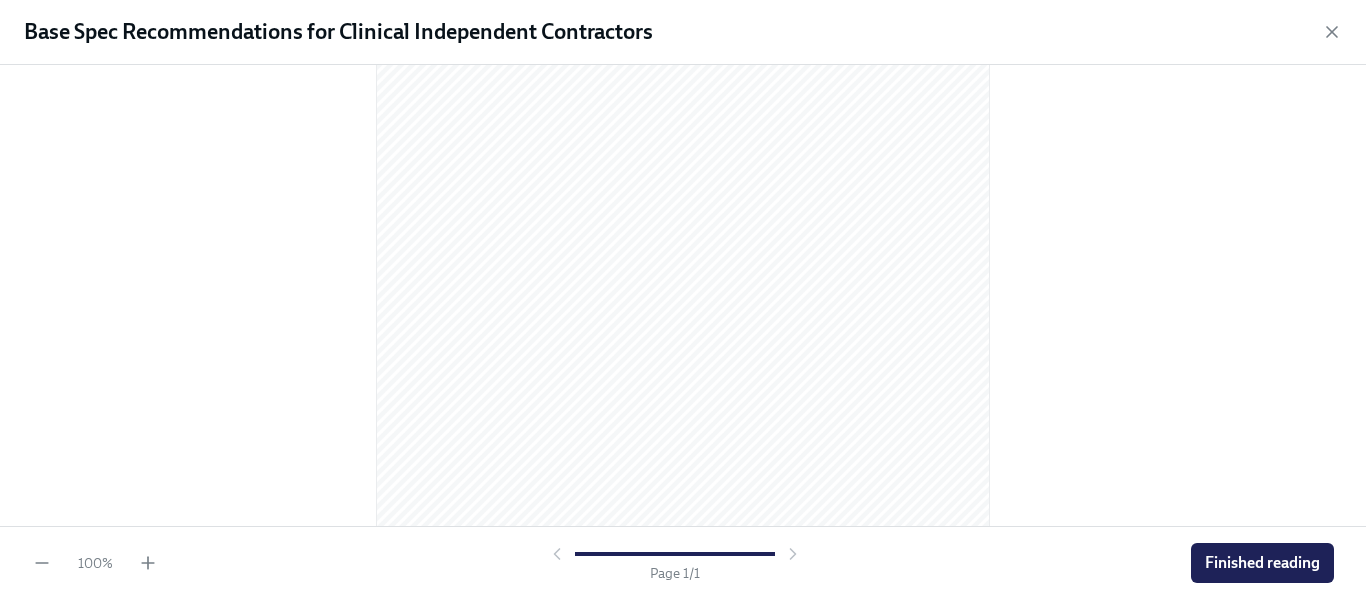 scroll, scrollTop: 280, scrollLeft: 0, axis: vertical 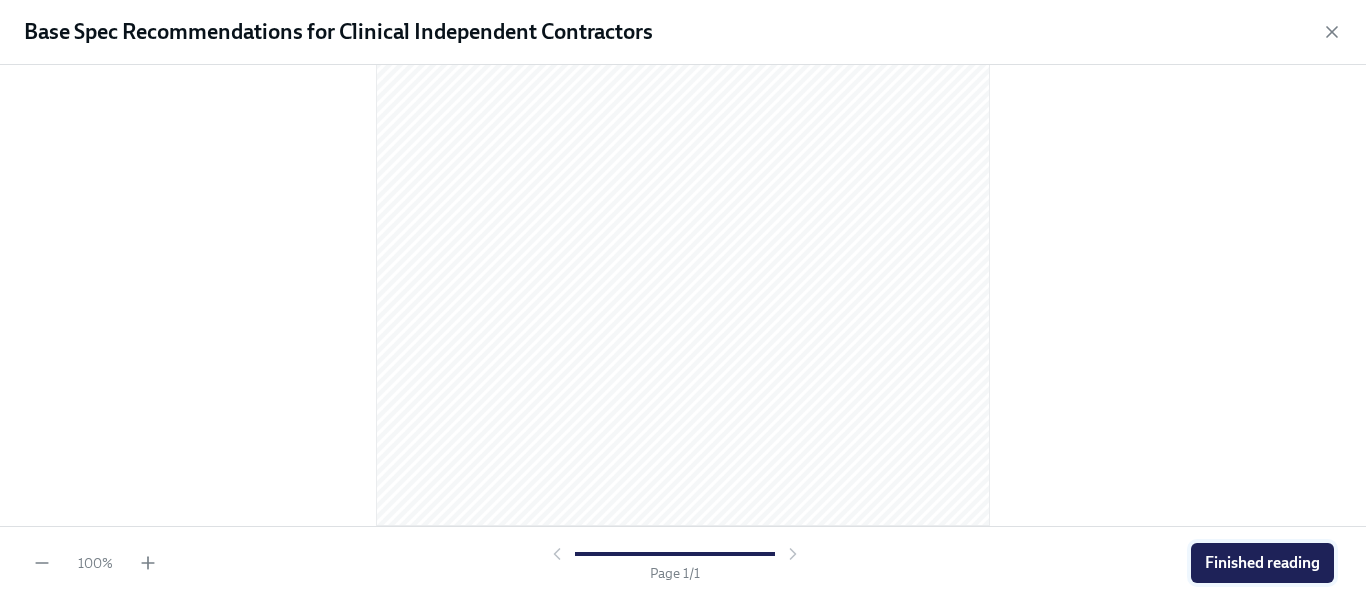 click on "Finished reading" at bounding box center (1262, 563) 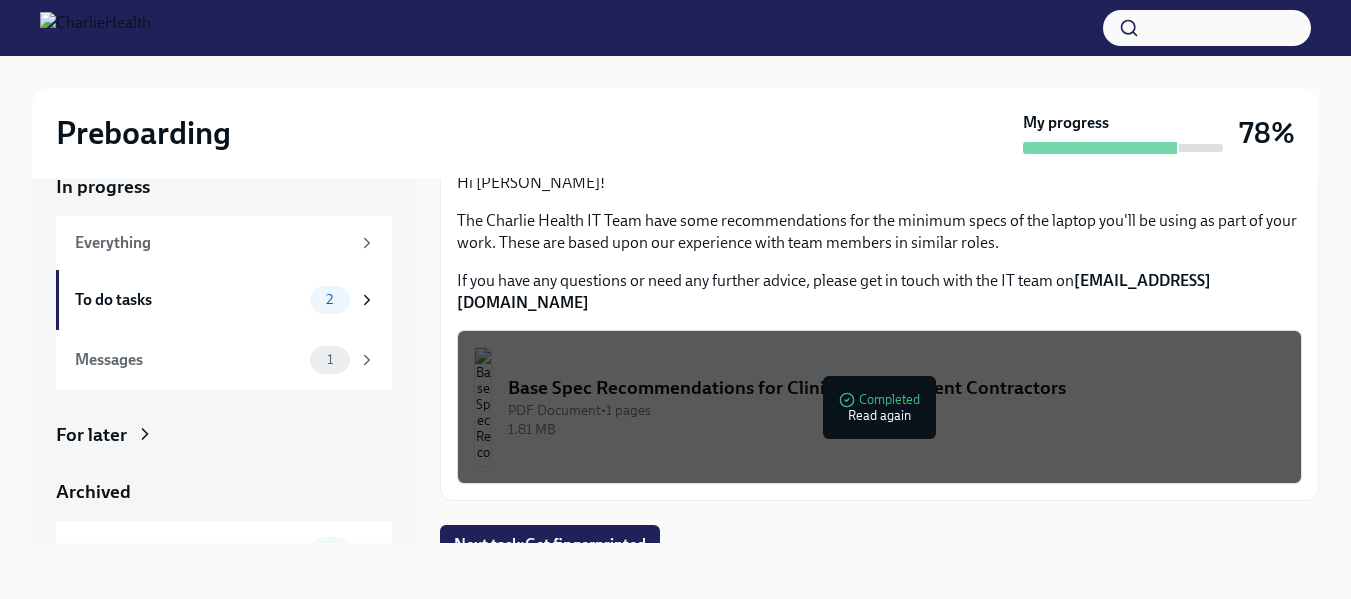 click 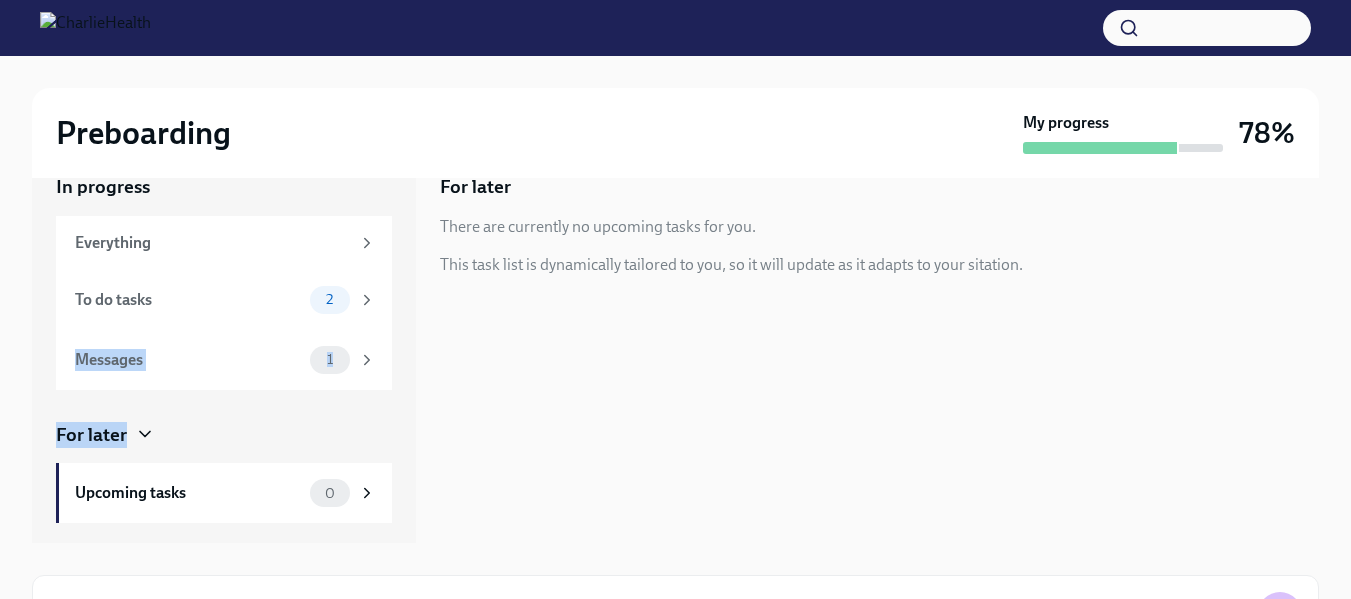 drag, startPoint x: 418, startPoint y: 313, endPoint x: 416, endPoint y: 430, distance: 117.01709 